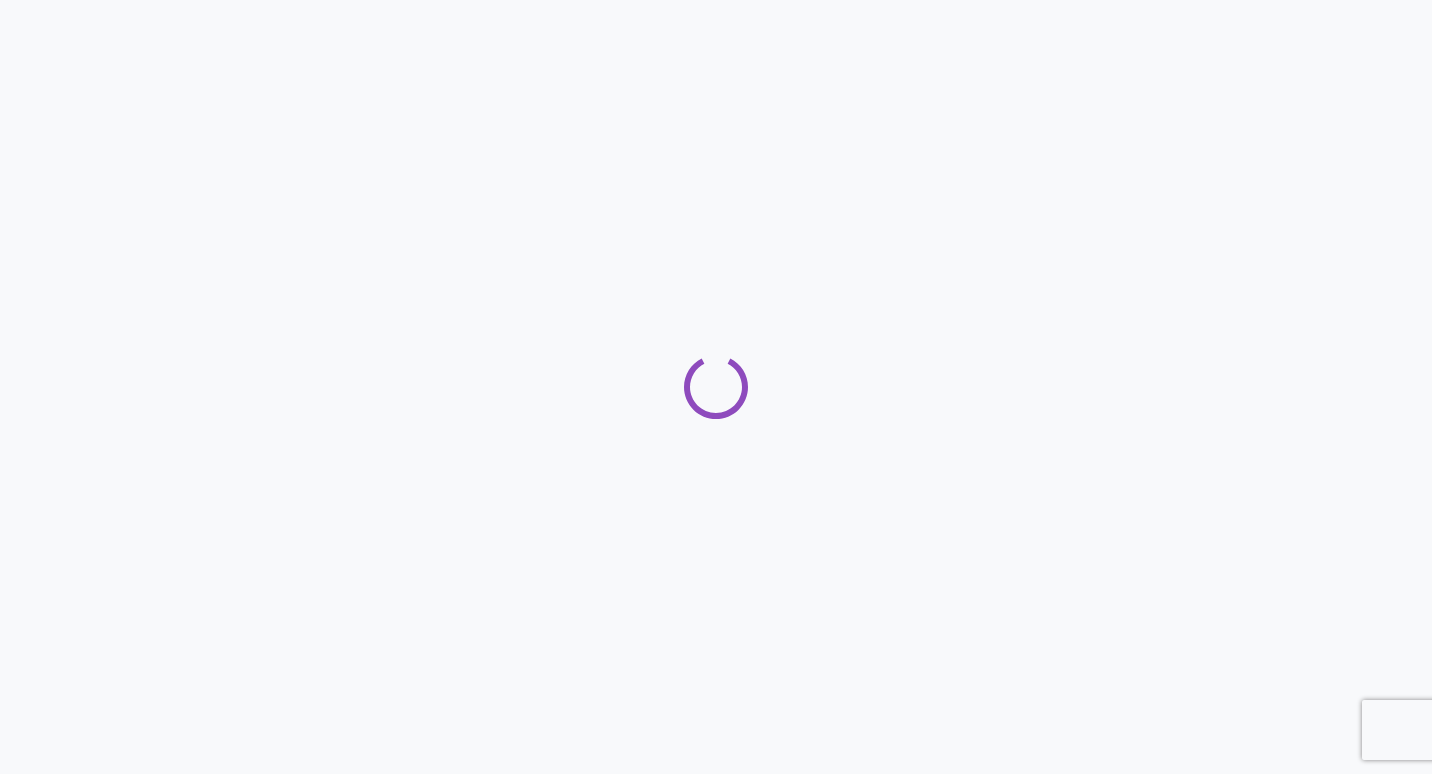 scroll, scrollTop: 0, scrollLeft: 0, axis: both 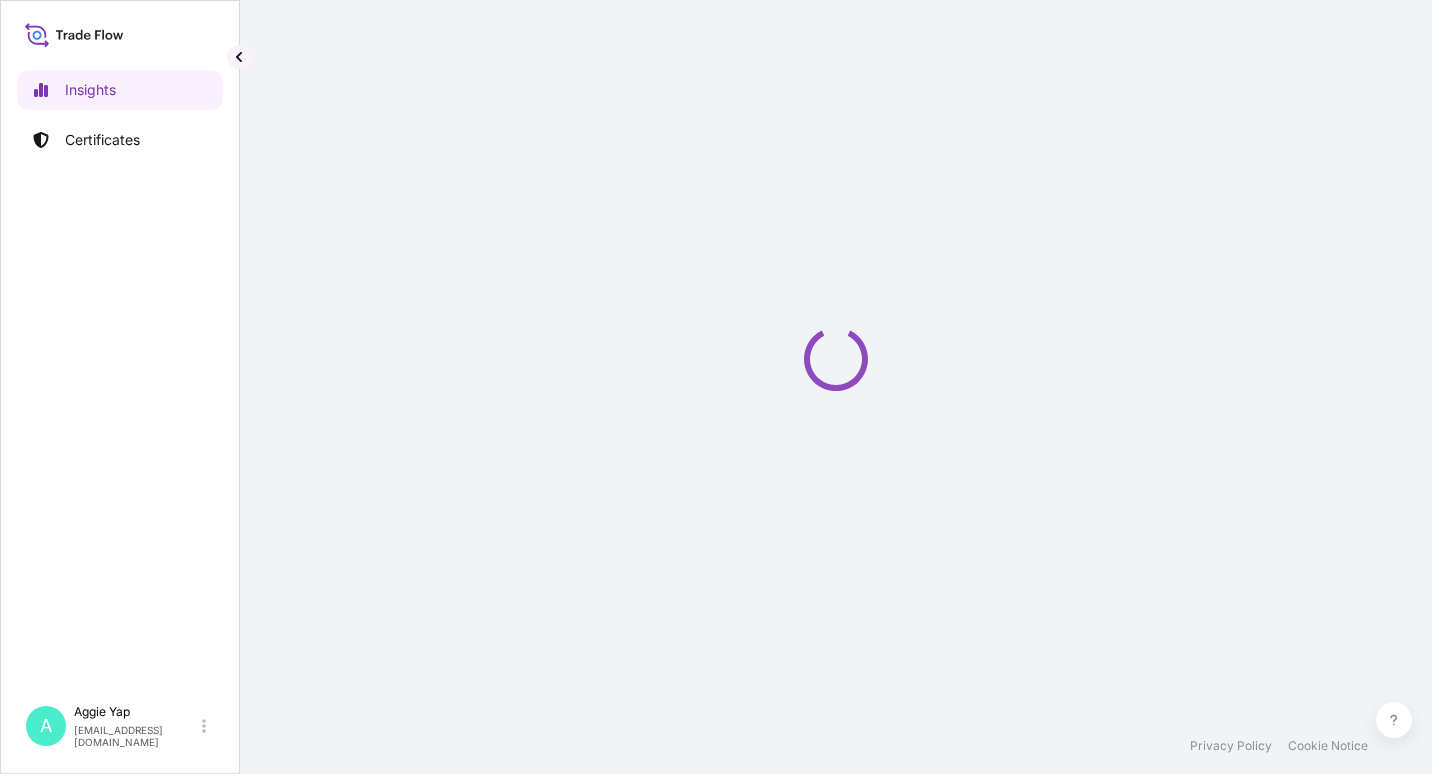 select on "2025" 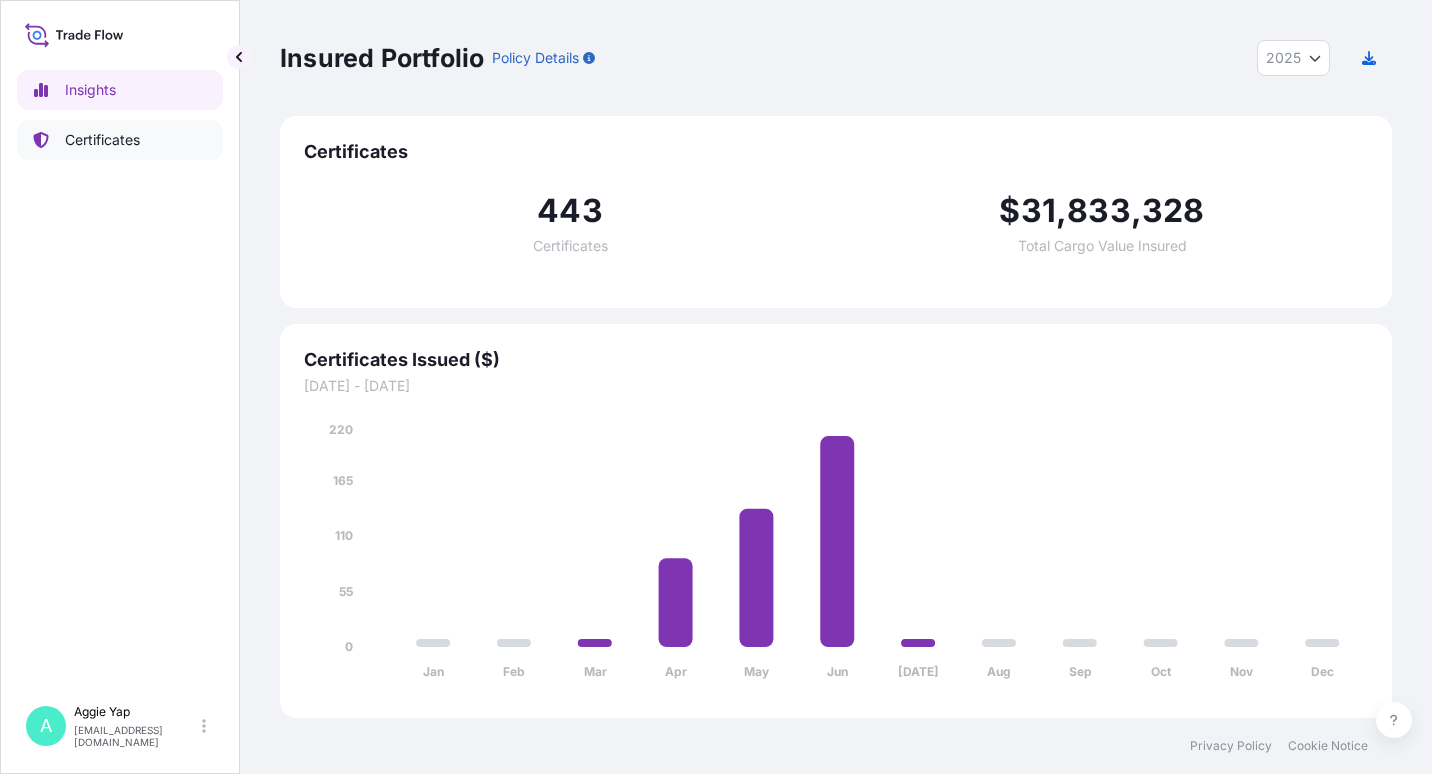 click on "Certificates" at bounding box center [120, 140] 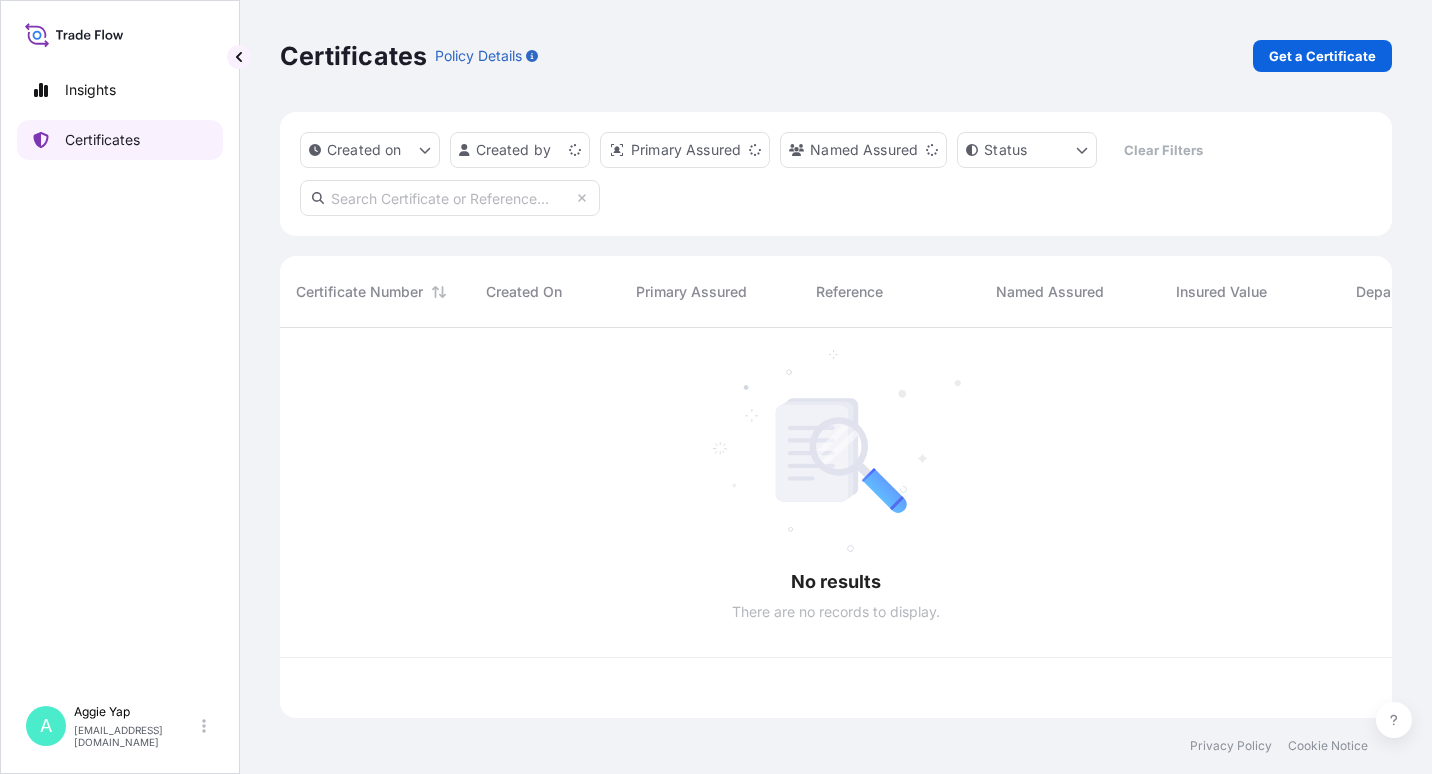scroll, scrollTop: 16, scrollLeft: 16, axis: both 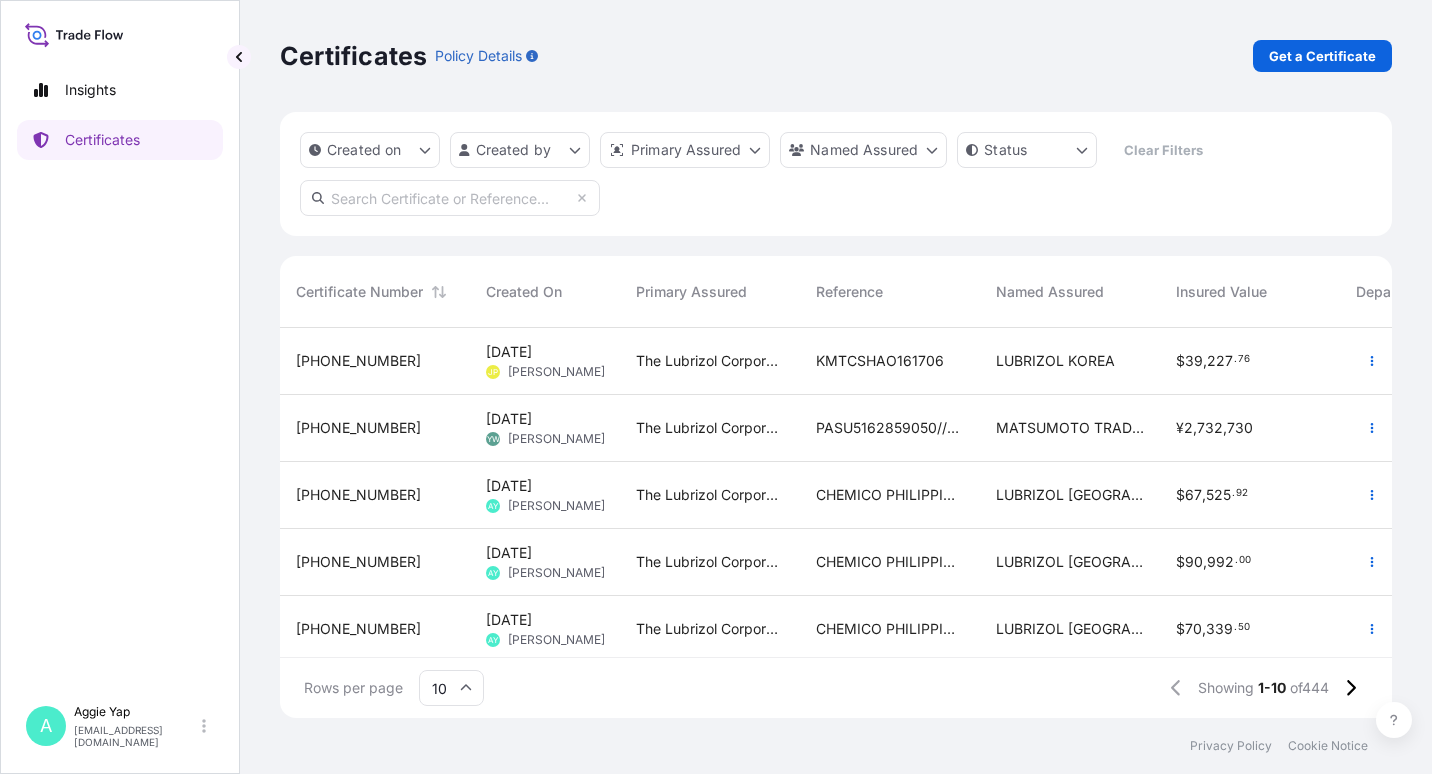 click at bounding box center (450, 198) 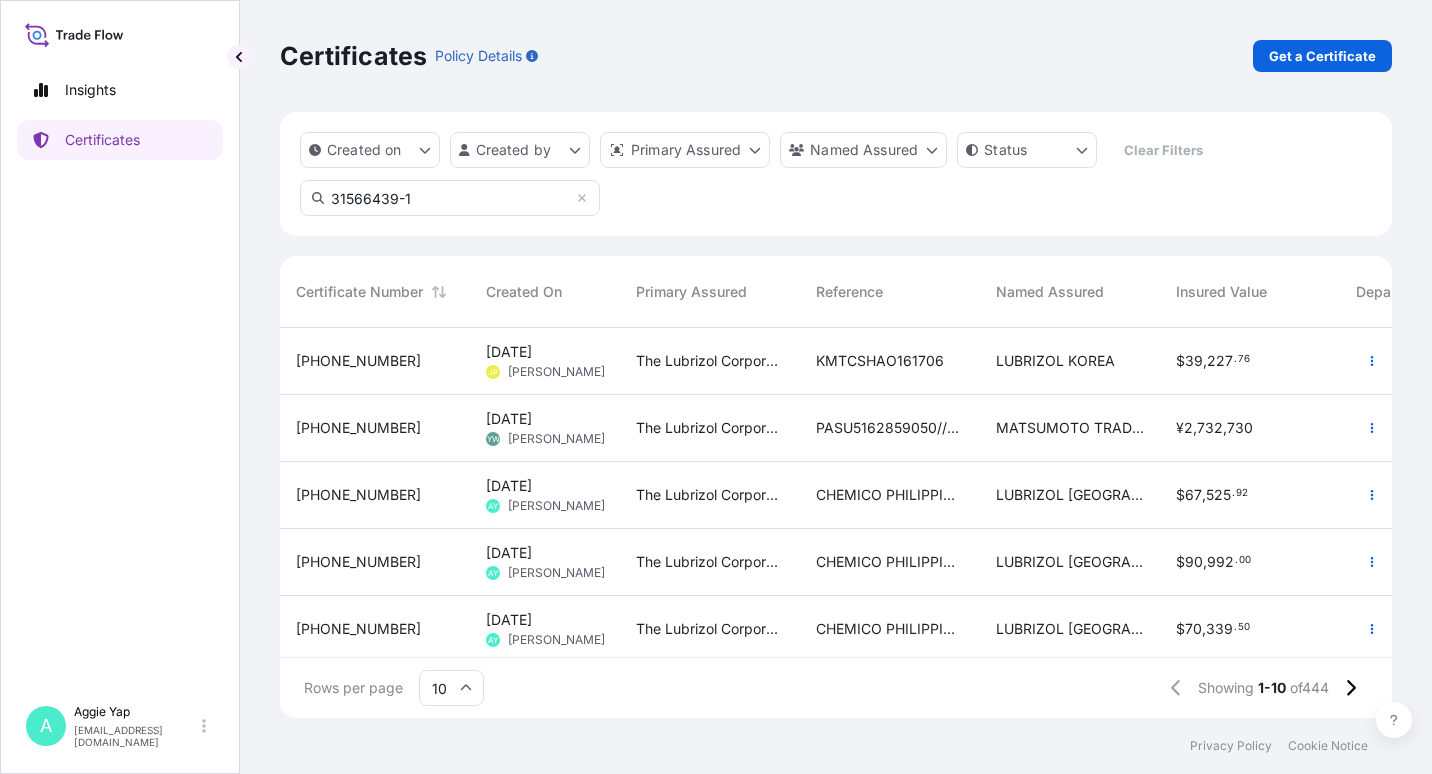 scroll, scrollTop: 16, scrollLeft: 16, axis: both 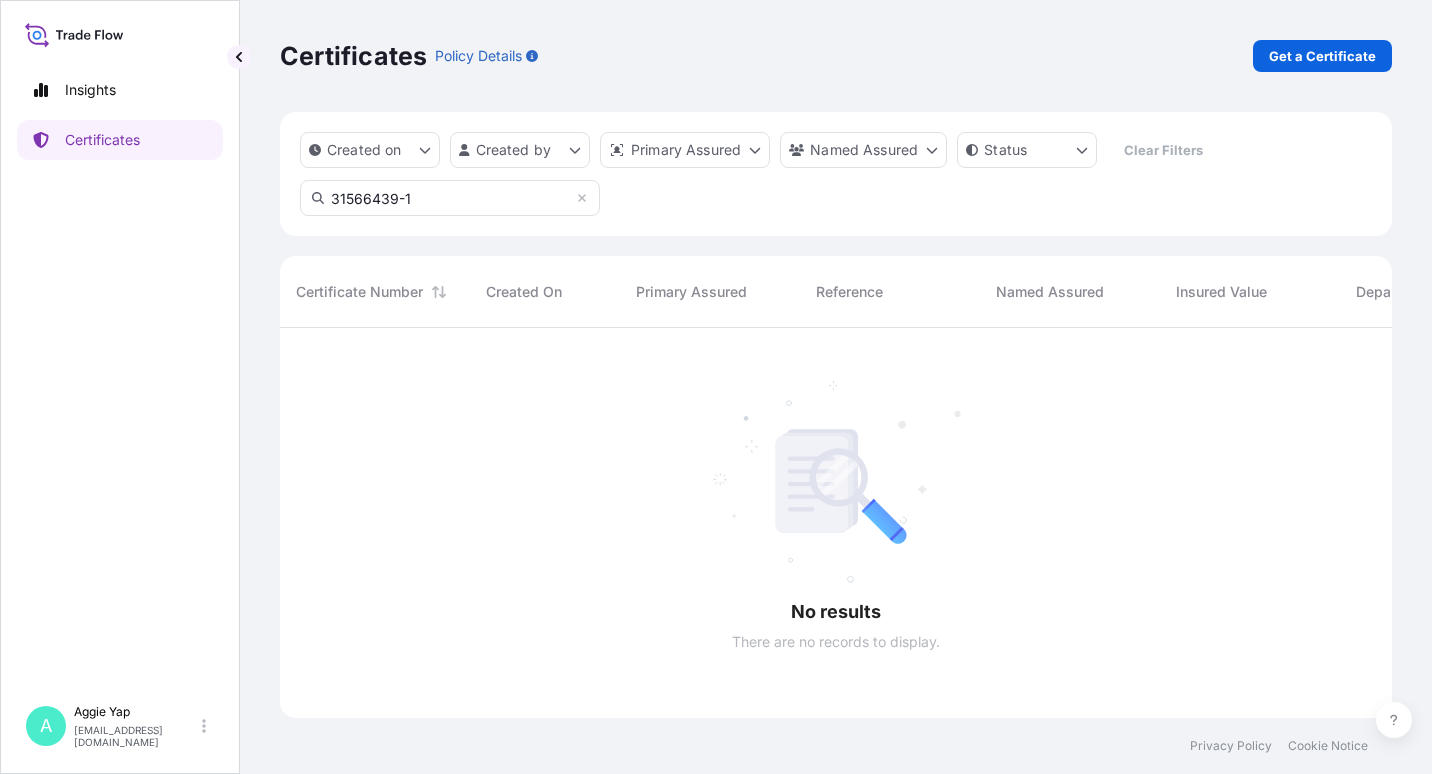 click on "31566439-1" at bounding box center (450, 198) 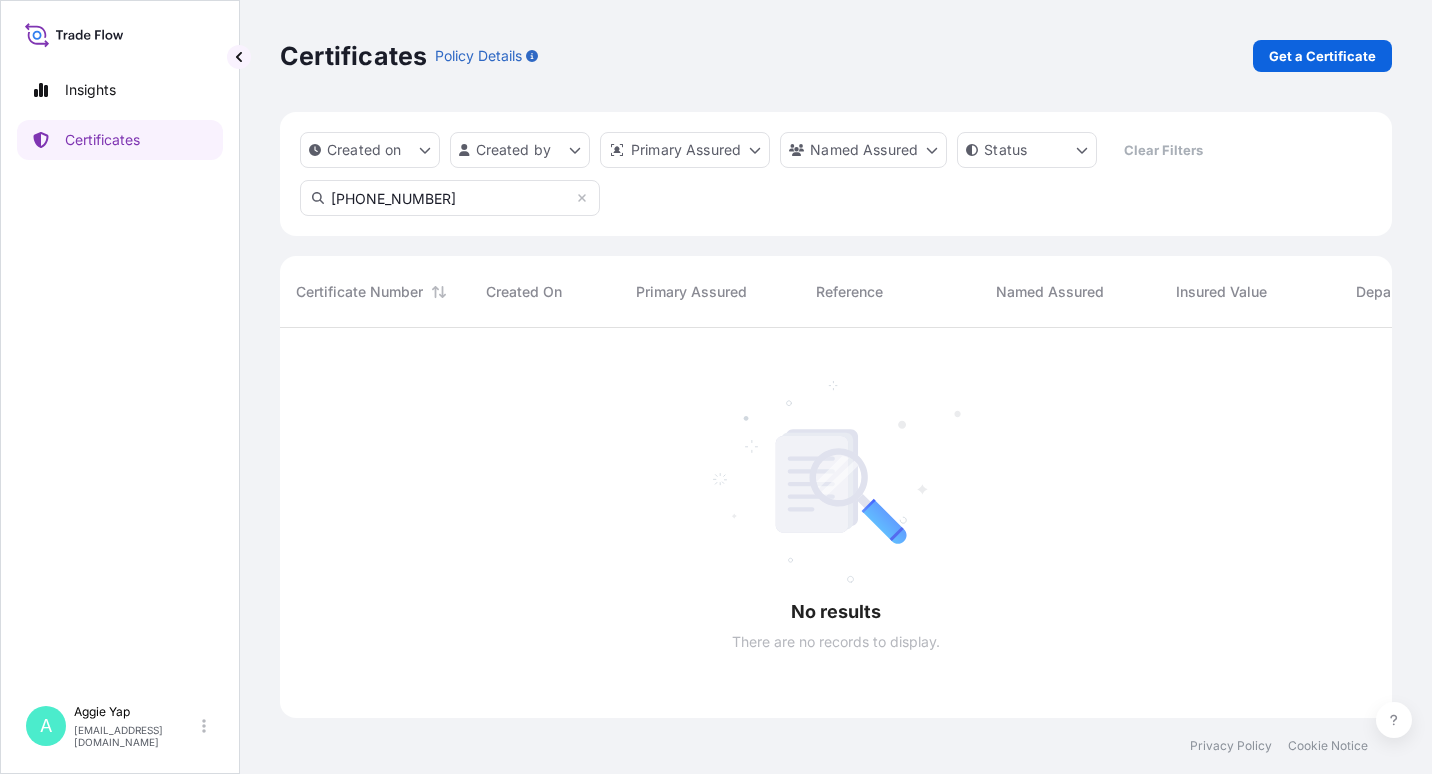 scroll, scrollTop: 386, scrollLeft: 1097, axis: both 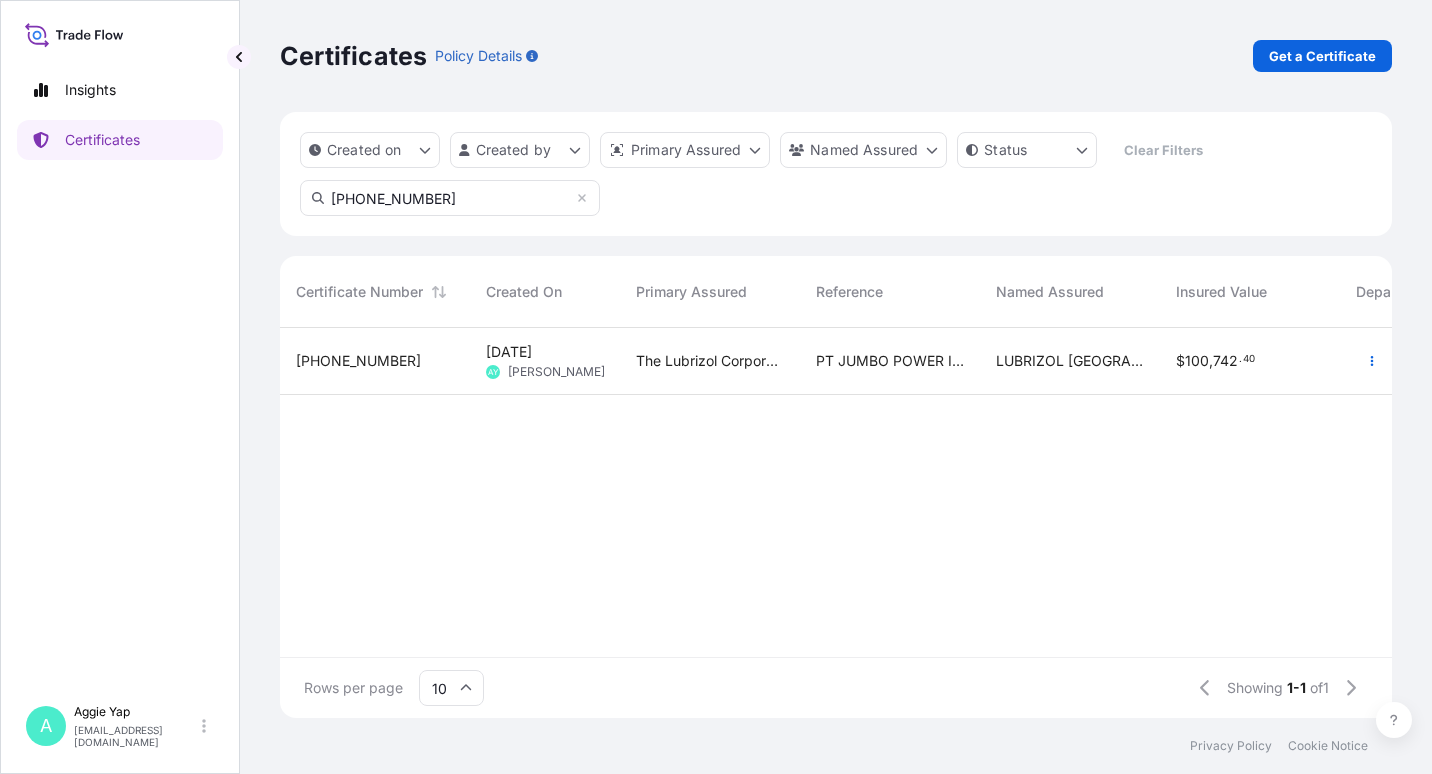 type on "31566-439-1" 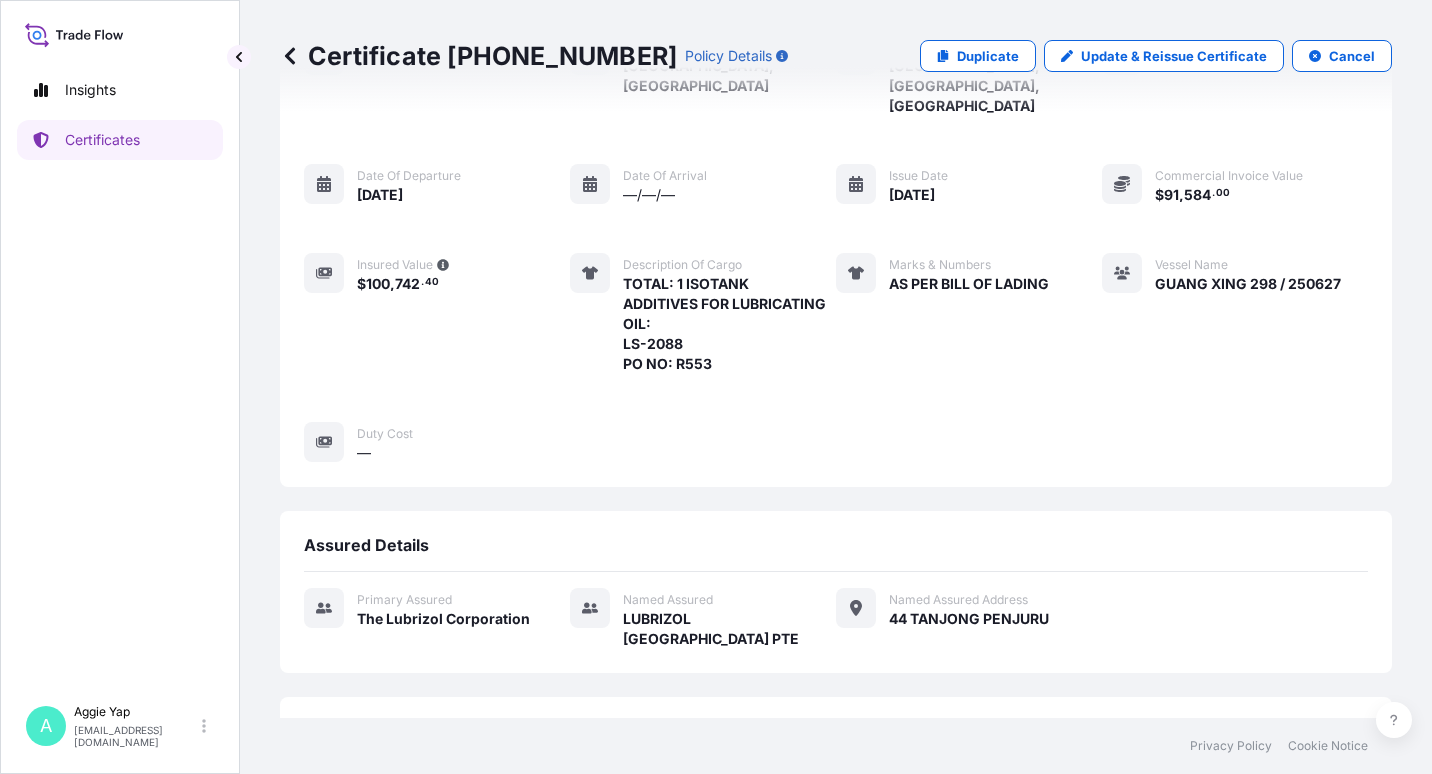 scroll, scrollTop: 0, scrollLeft: 0, axis: both 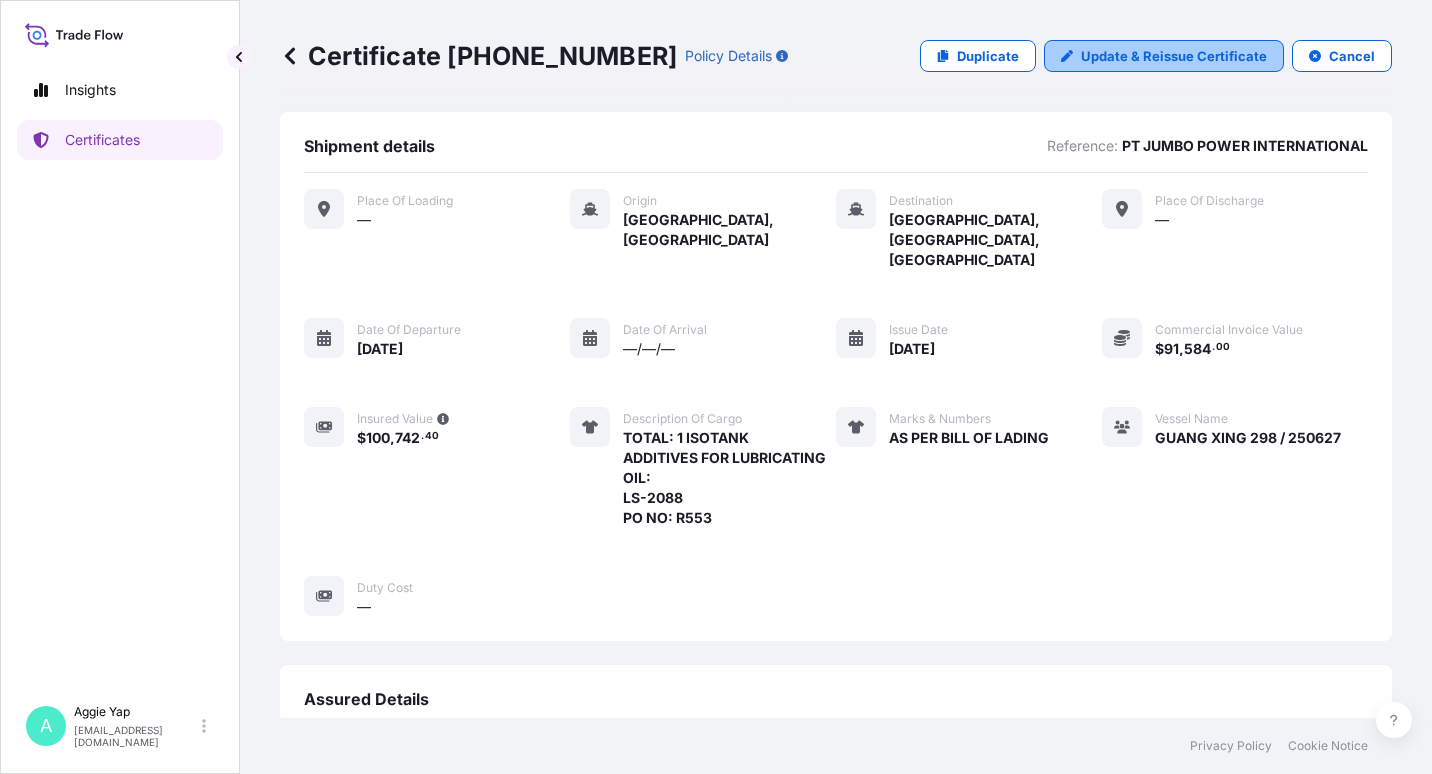 click on "Update & Reissue Certificate" at bounding box center (1174, 56) 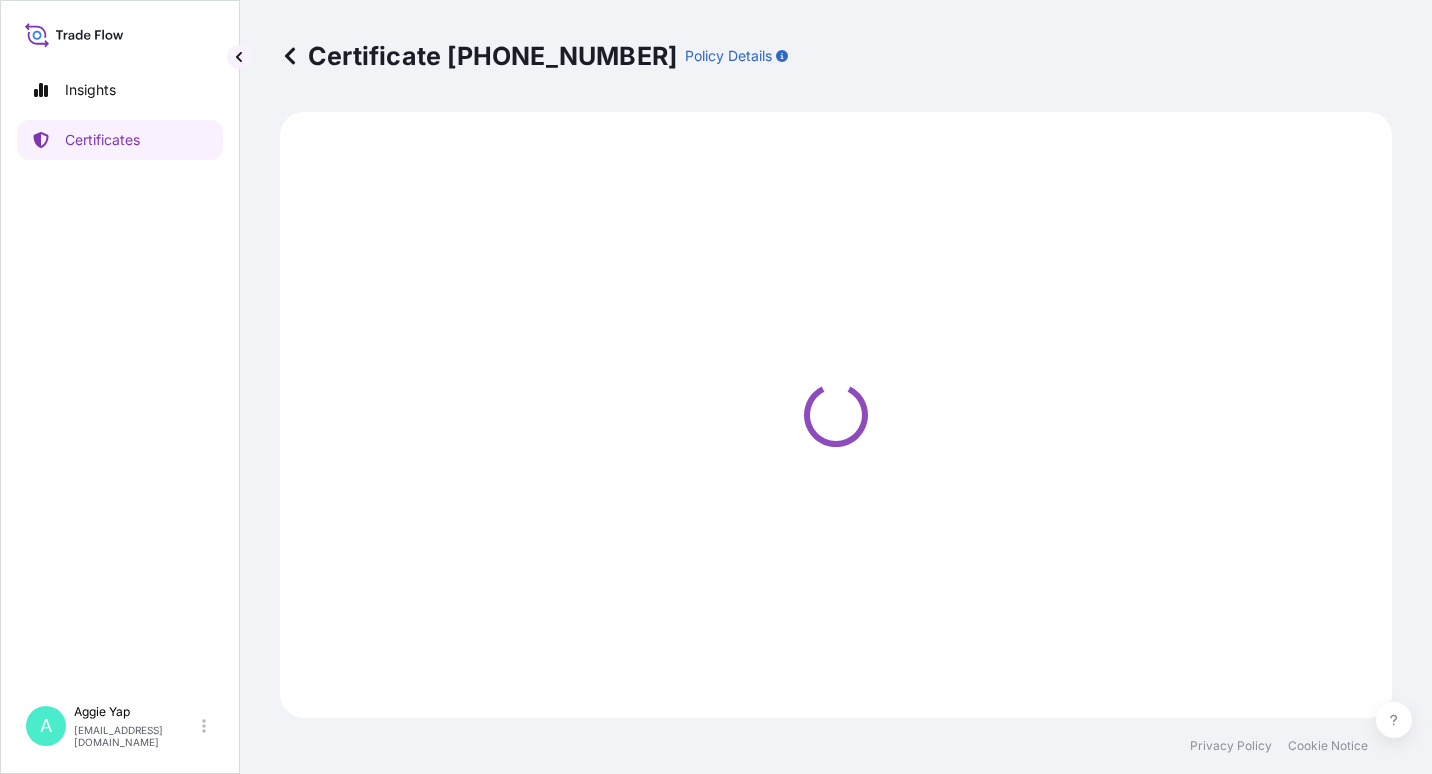 select on "Ocean Vessel" 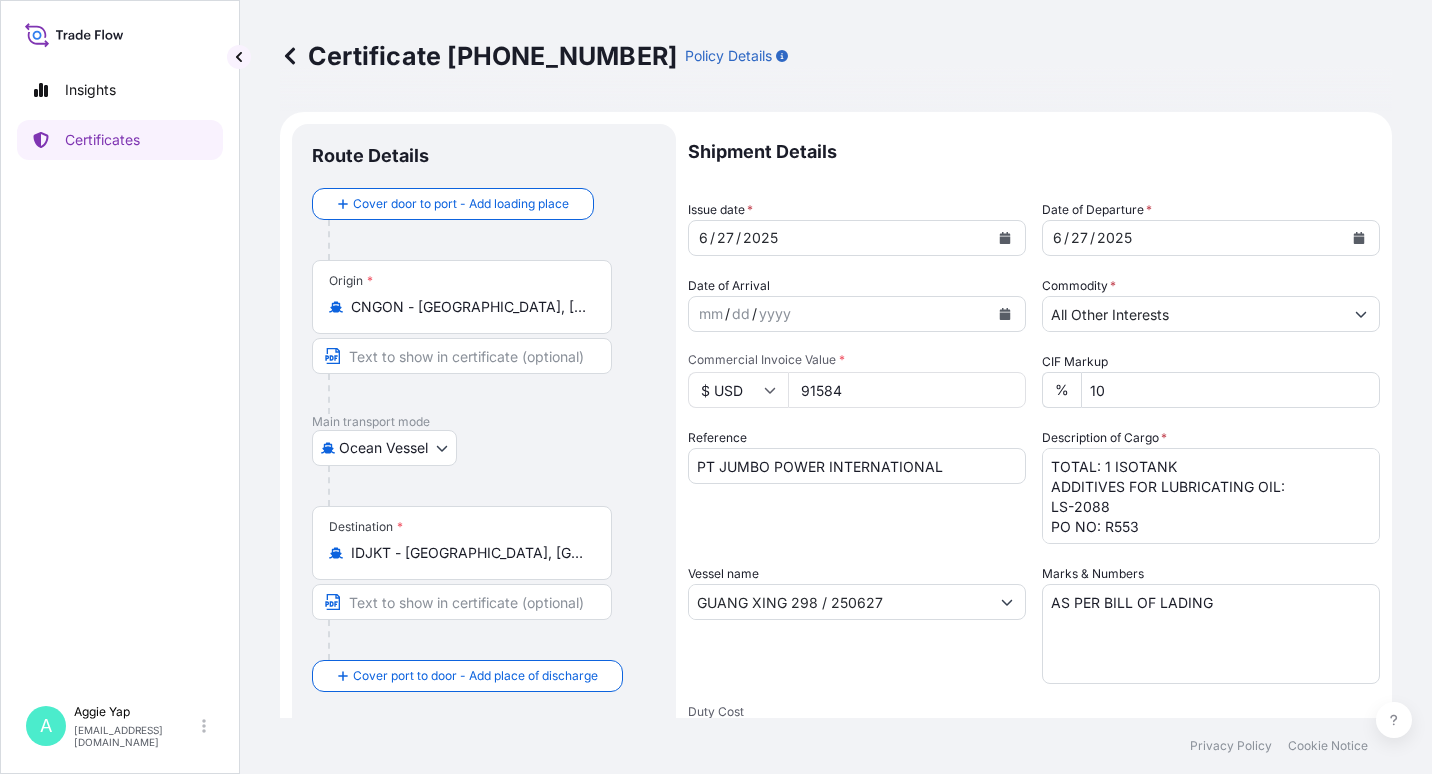 select on "31566" 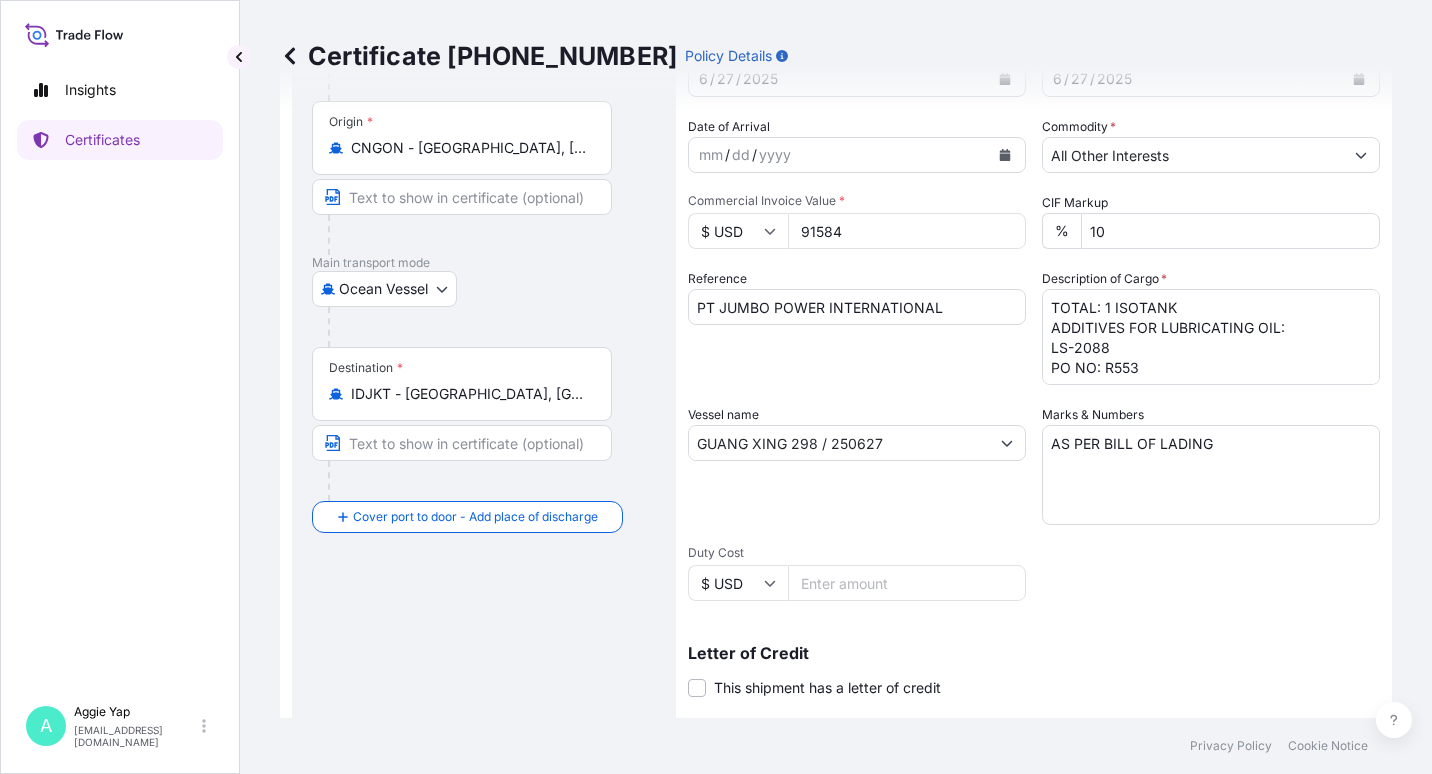scroll, scrollTop: 200, scrollLeft: 0, axis: vertical 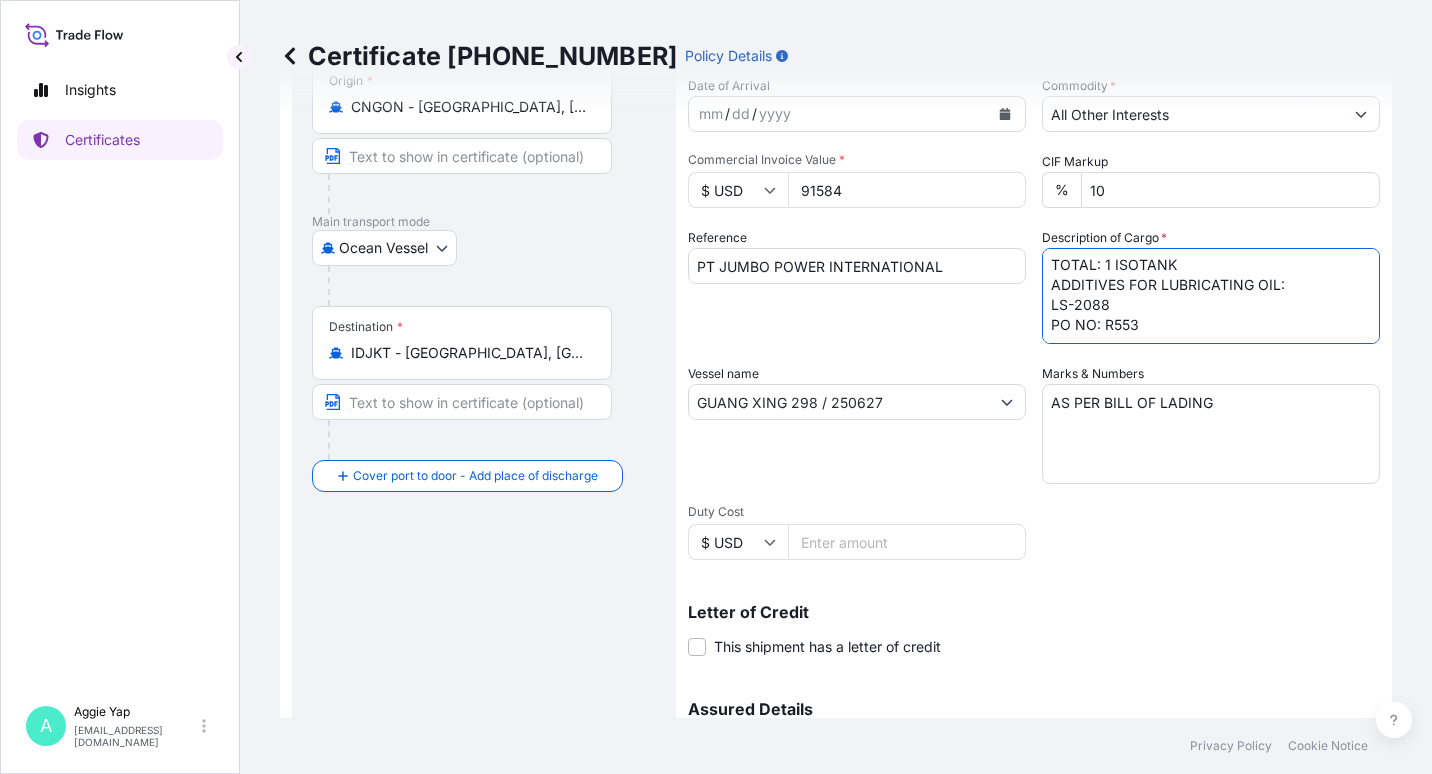 drag, startPoint x: 1135, startPoint y: 329, endPoint x: 1025, endPoint y: 337, distance: 110.29053 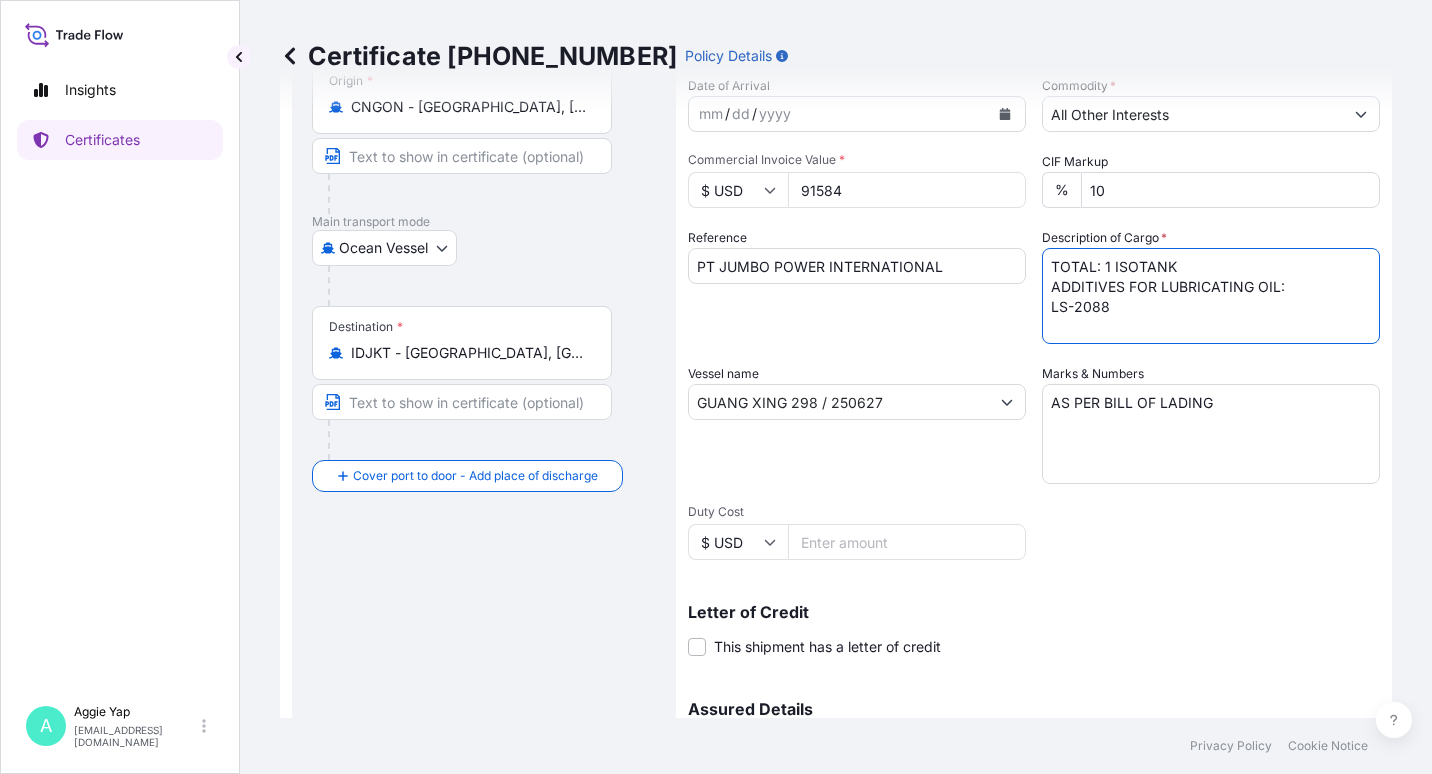 scroll, scrollTop: 0, scrollLeft: 0, axis: both 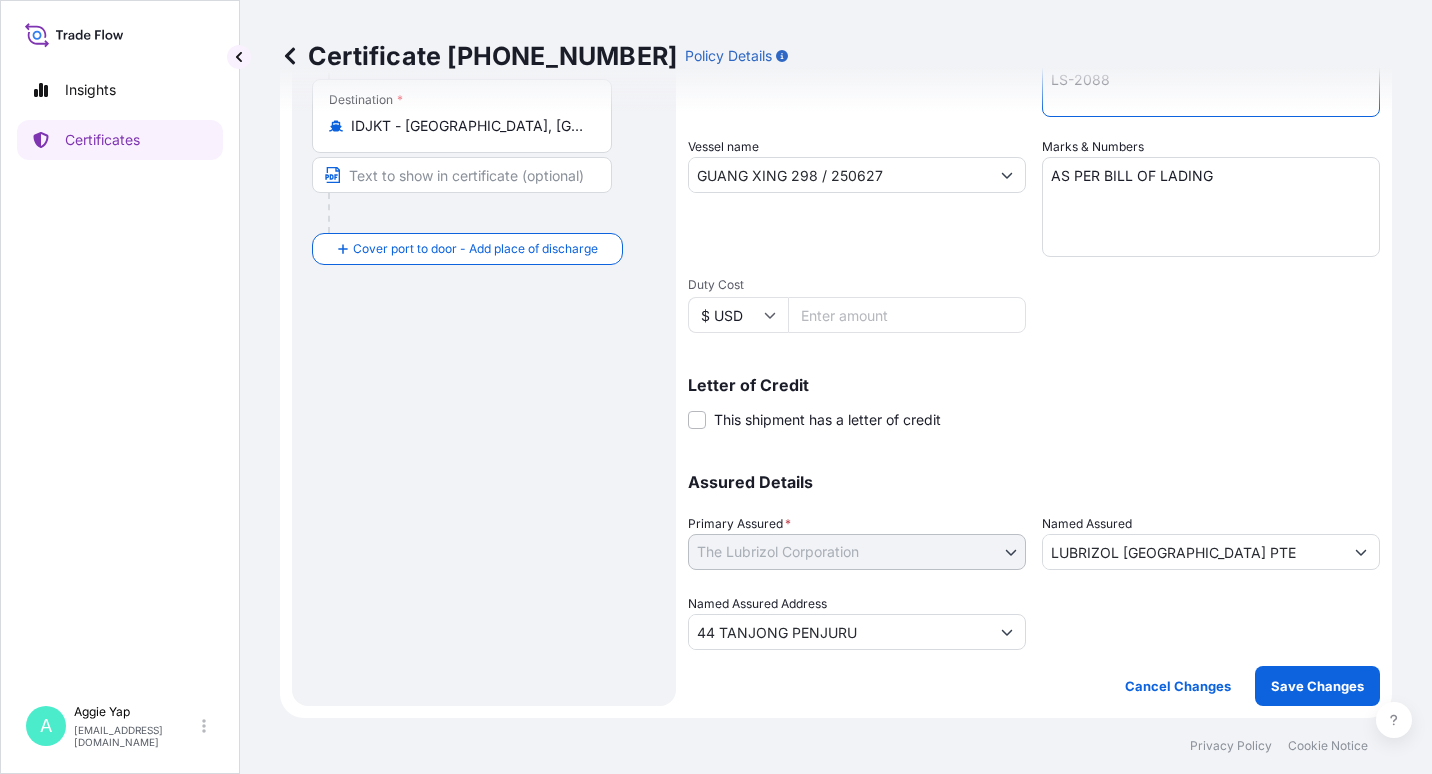 type on "TOTAL: 1 ISOTANK
ADDITIVES FOR LUBRICATING OIL:
LS-2088" 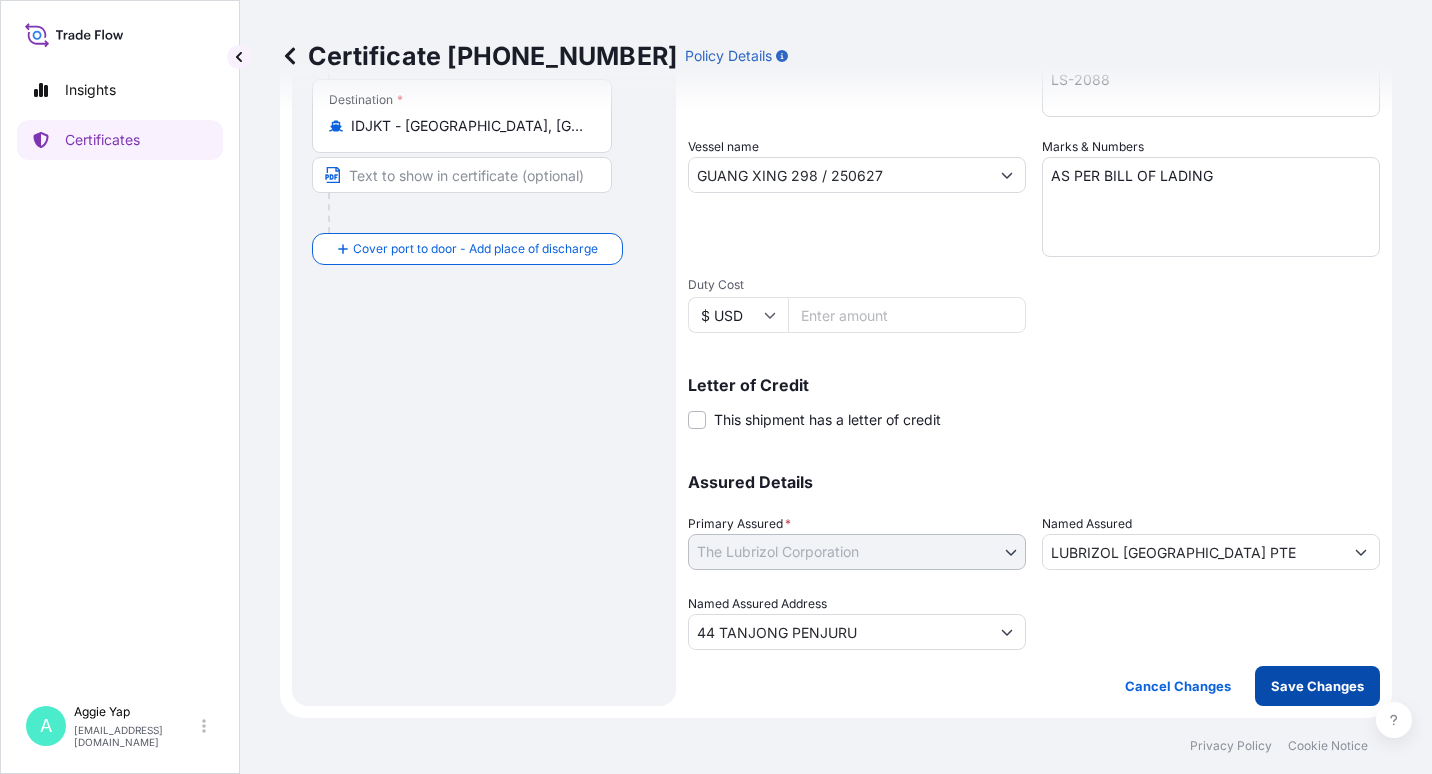 click on "Save Changes" at bounding box center [1317, 686] 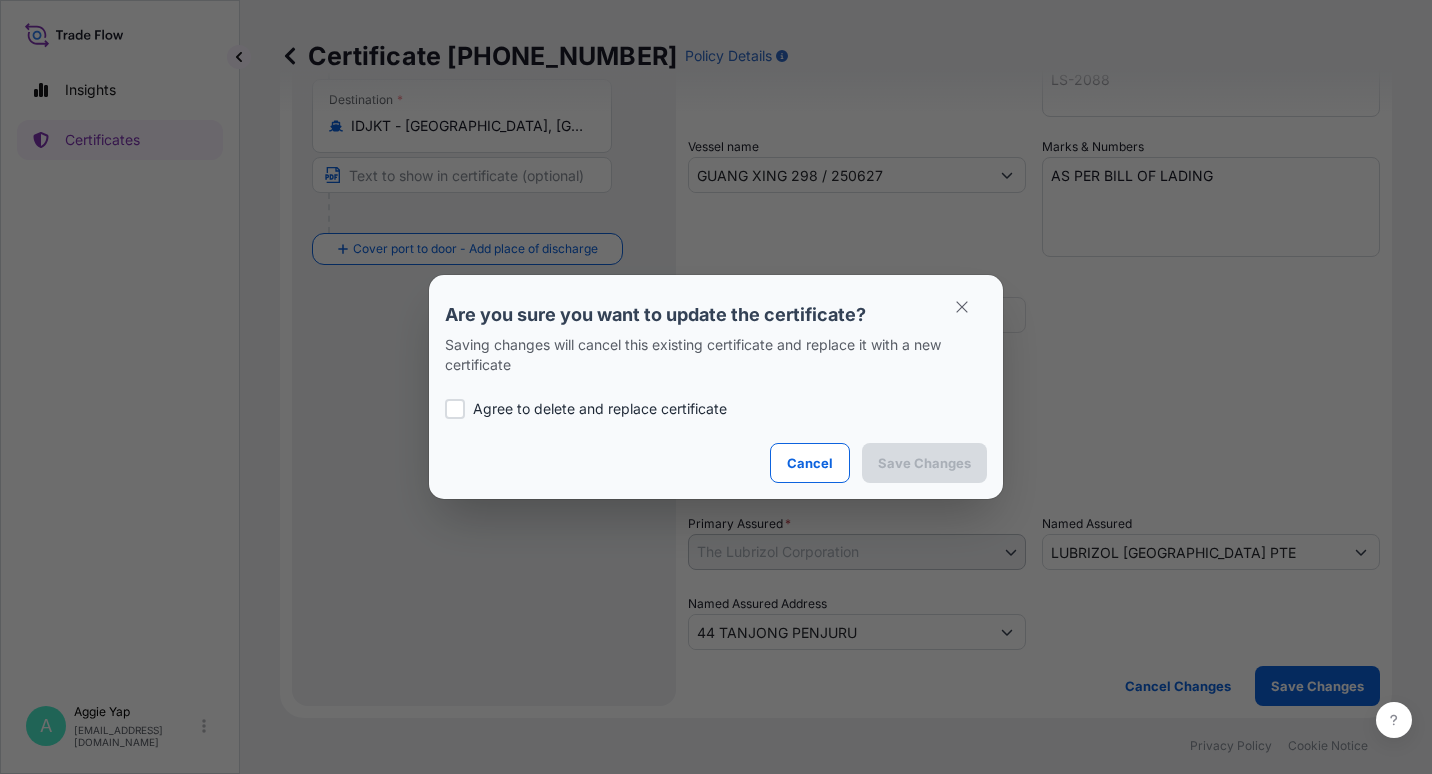 click on "Agree to delete and replace certificate" at bounding box center [600, 409] 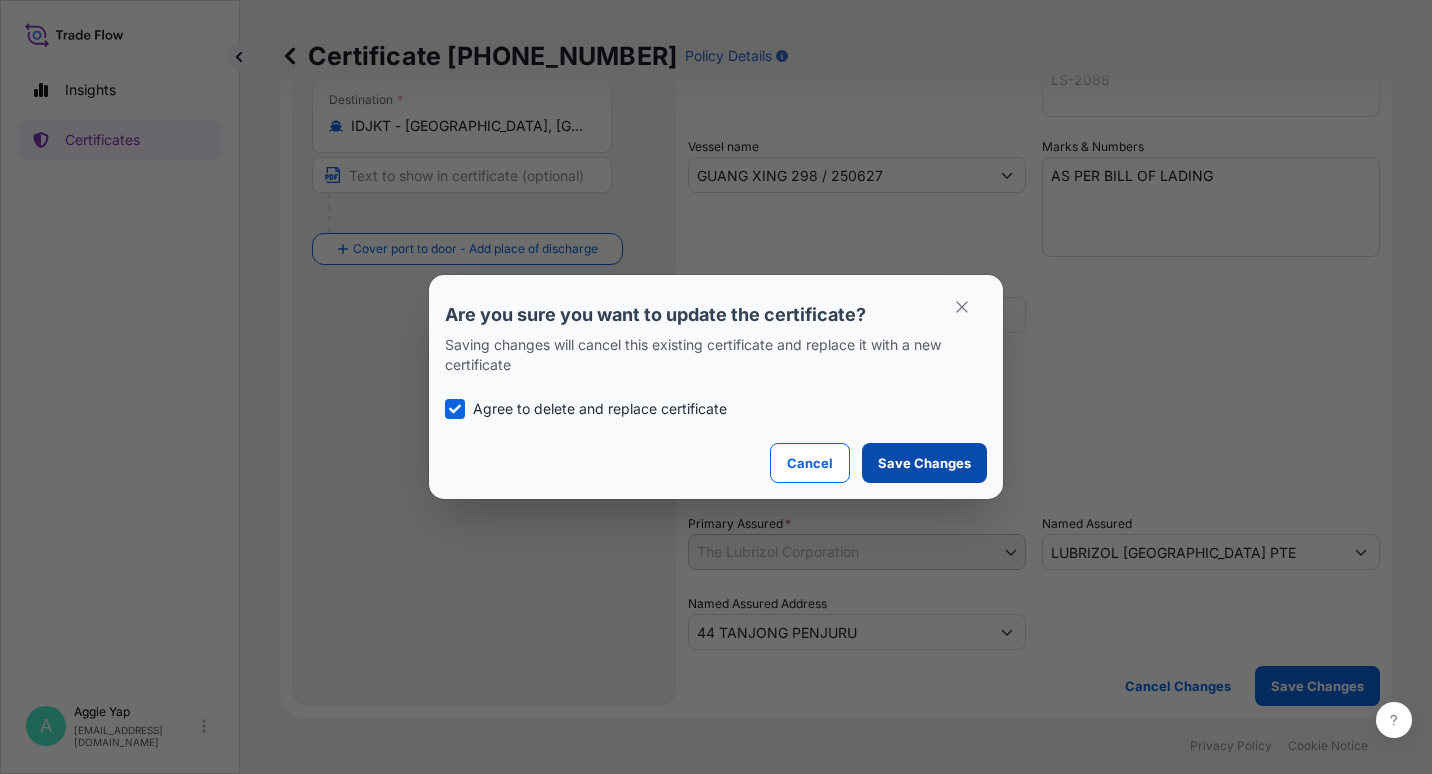 click on "Save Changes" at bounding box center (924, 463) 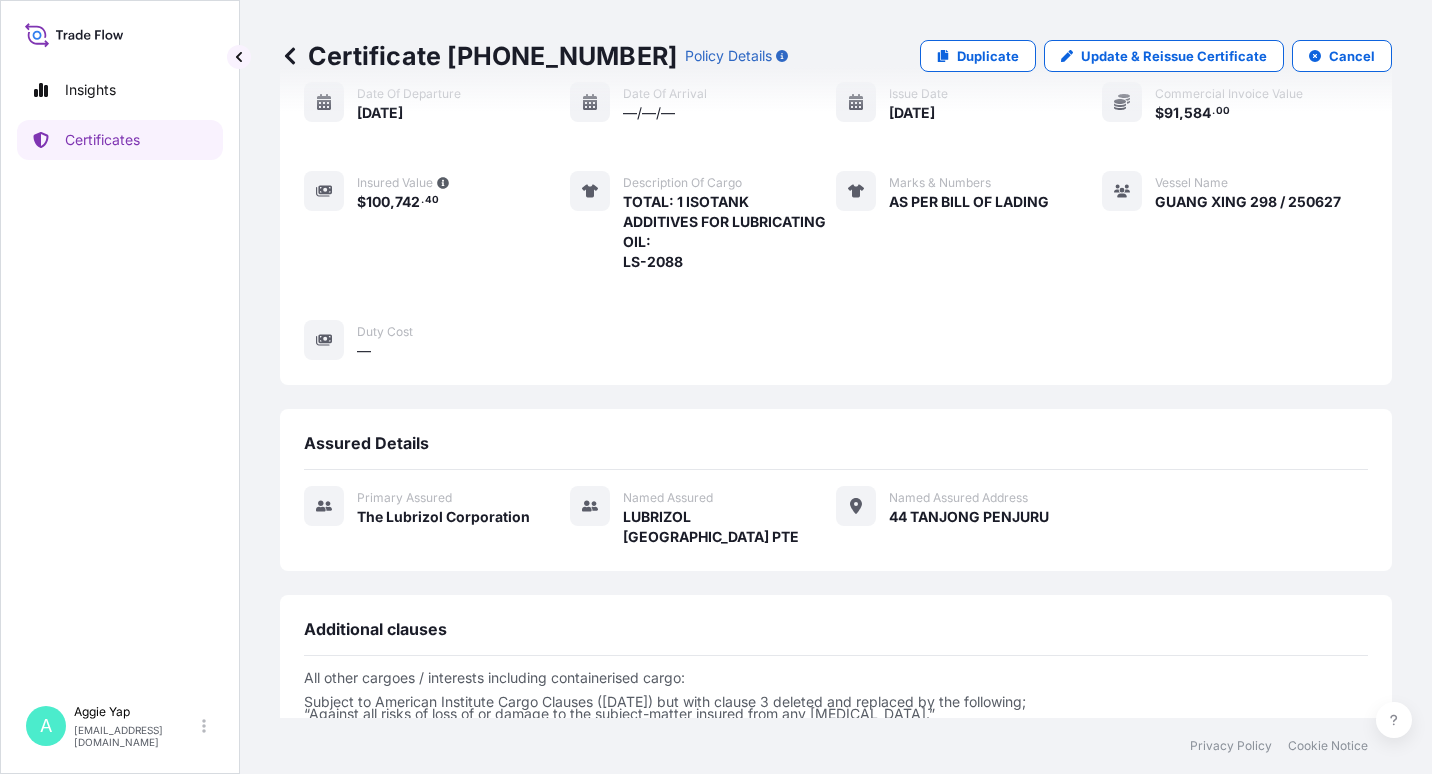 scroll, scrollTop: 433, scrollLeft: 0, axis: vertical 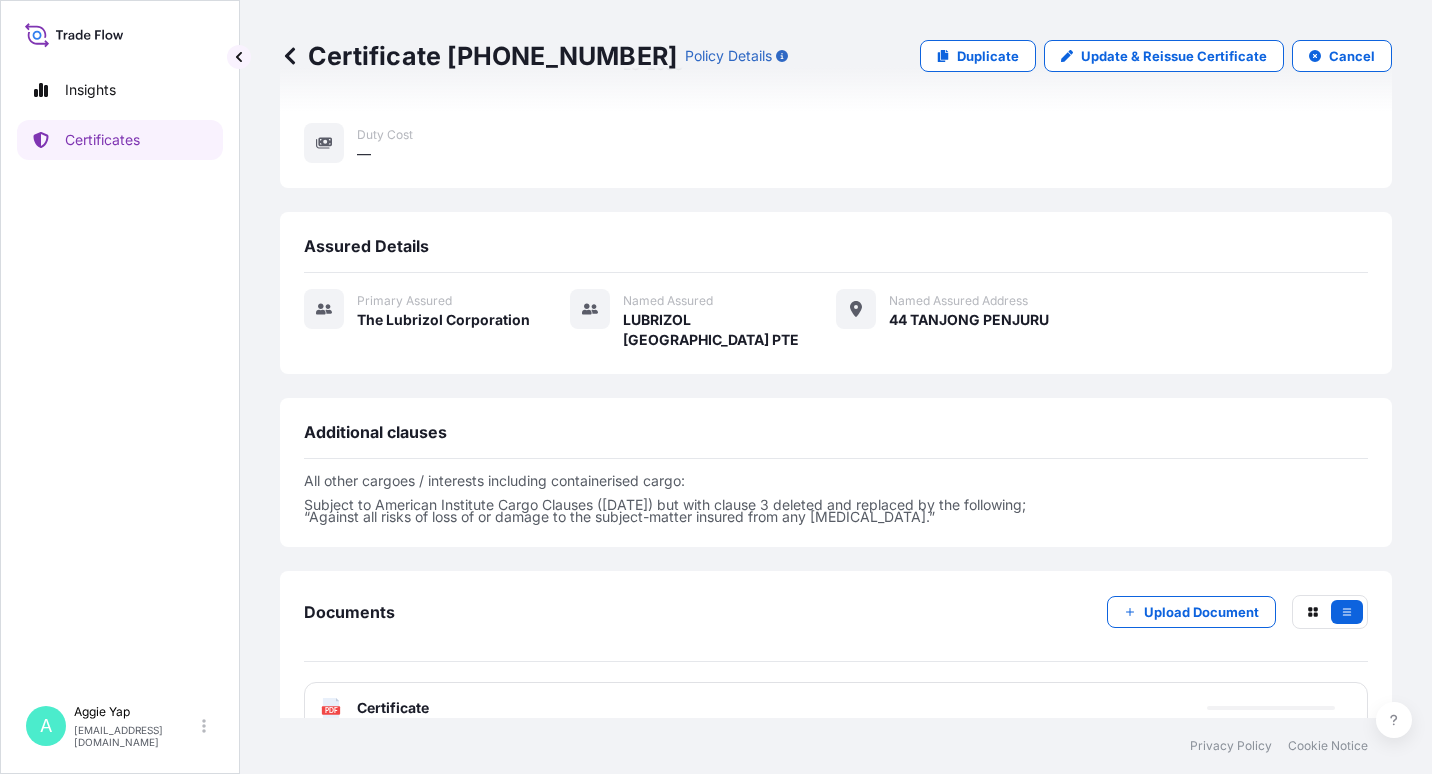 click on "PDF Certificate" at bounding box center [836, 708] 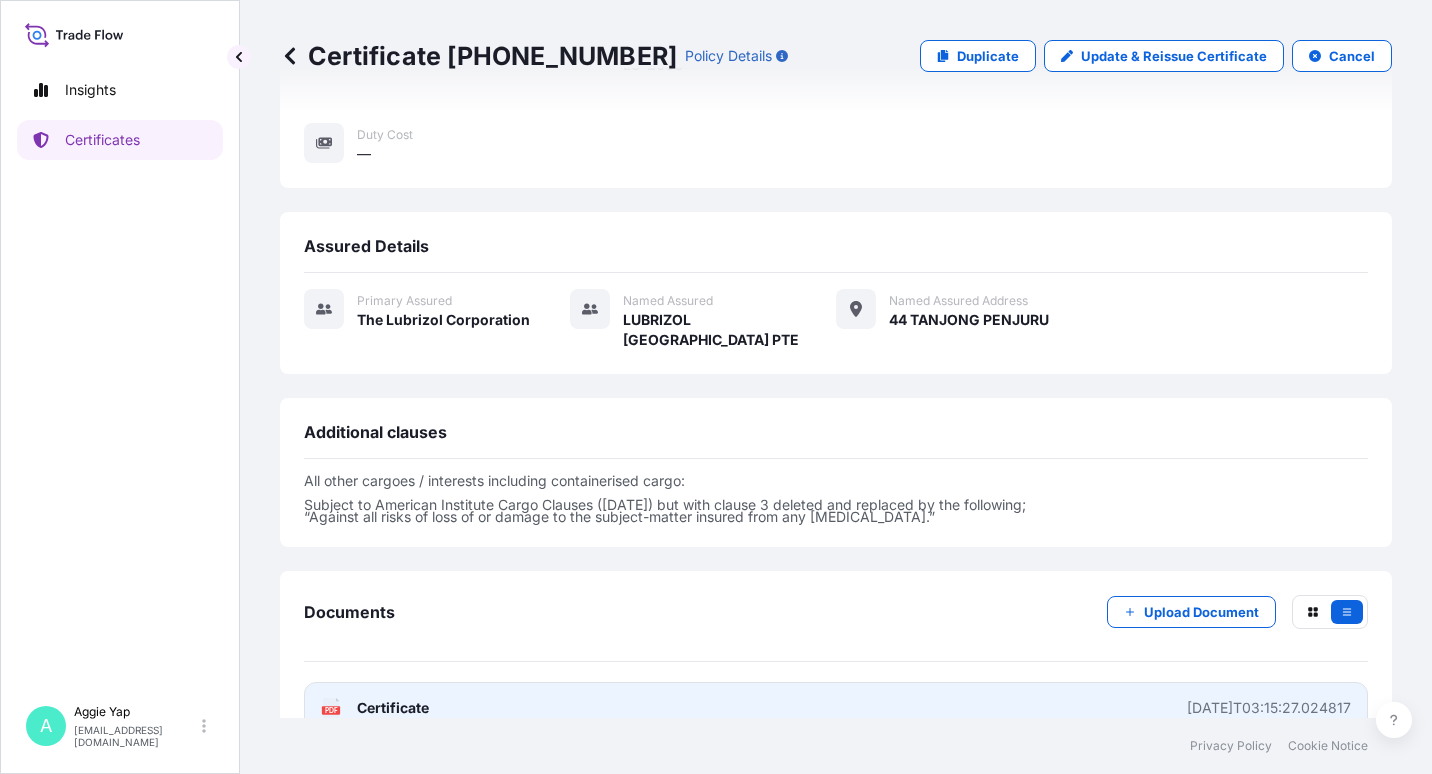 click on "PDF Certificate 2025-07-03T03:15:27.024817" at bounding box center (836, 708) 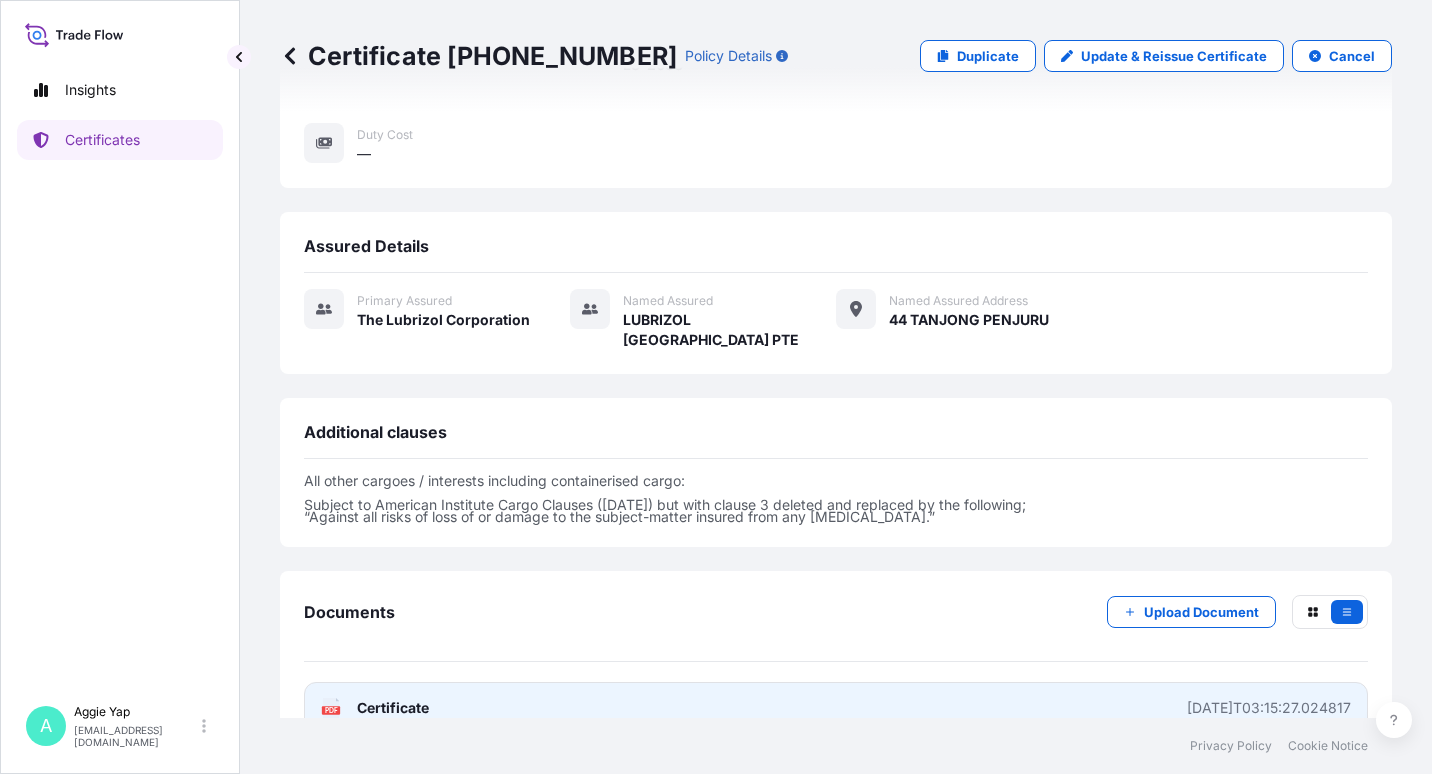 click on "PDF Certificate 2025-07-03T03:15:27.024817" at bounding box center [836, 708] 